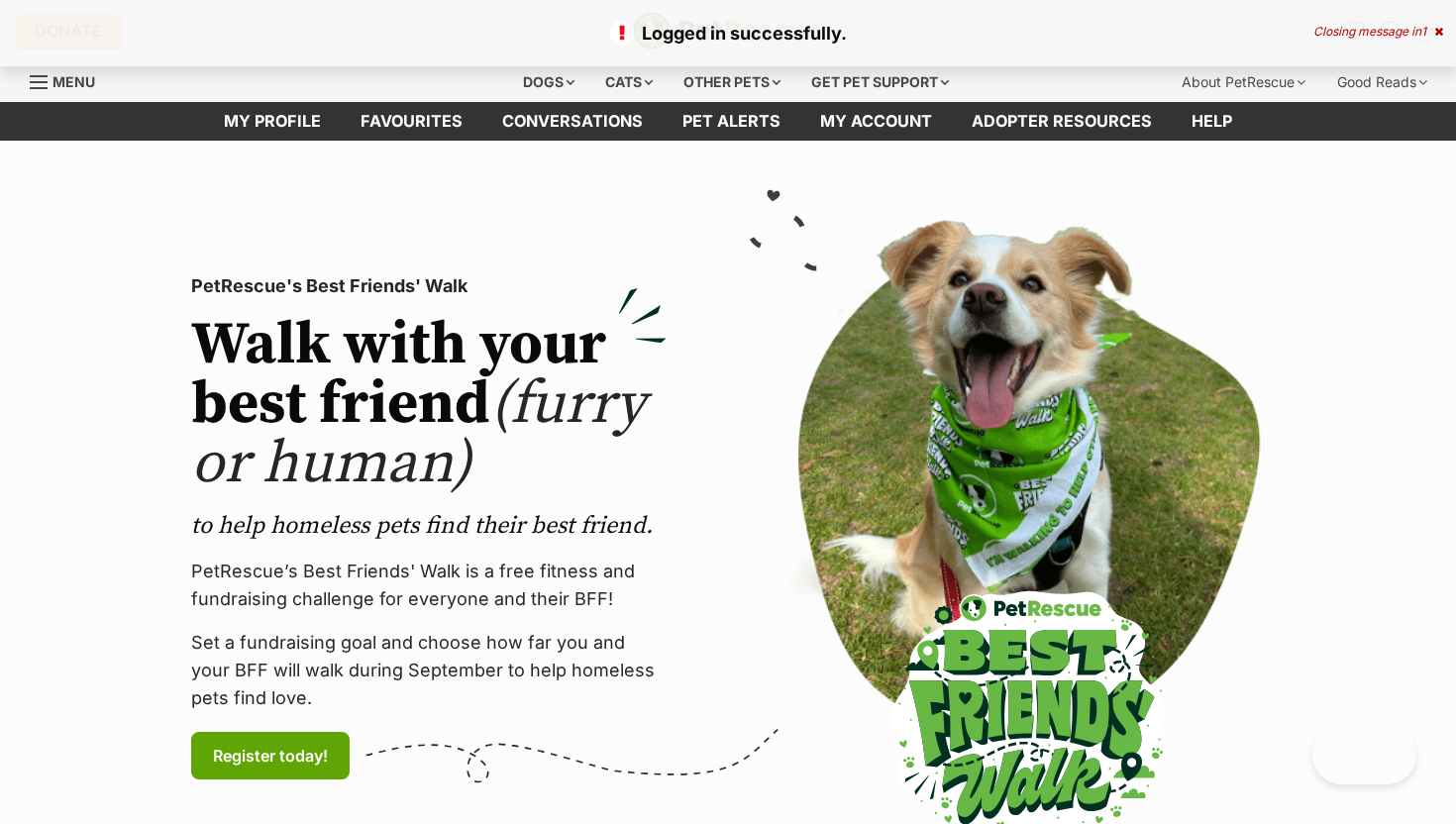 scroll, scrollTop: 0, scrollLeft: 0, axis: both 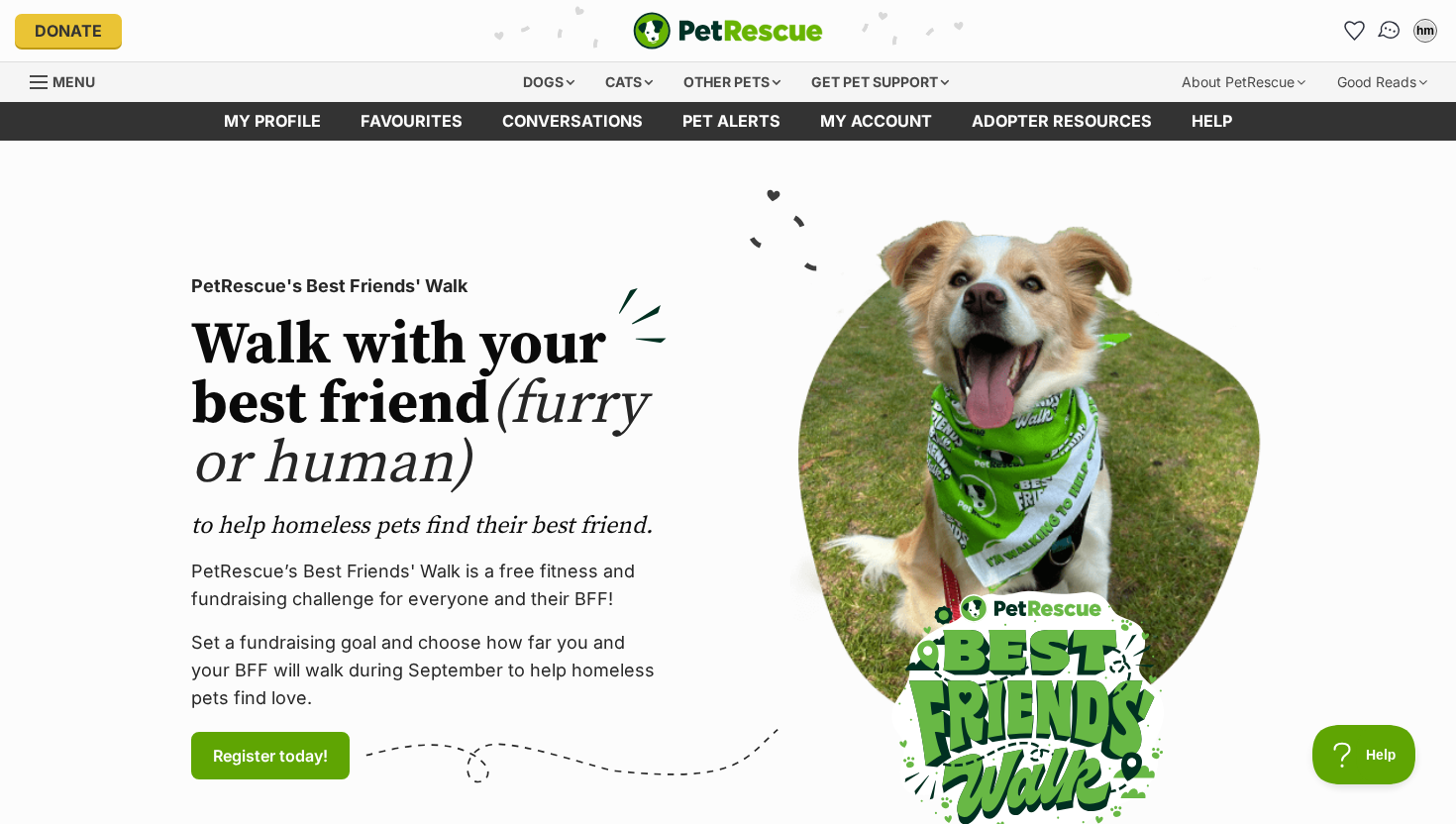 click at bounding box center [1390, 31] 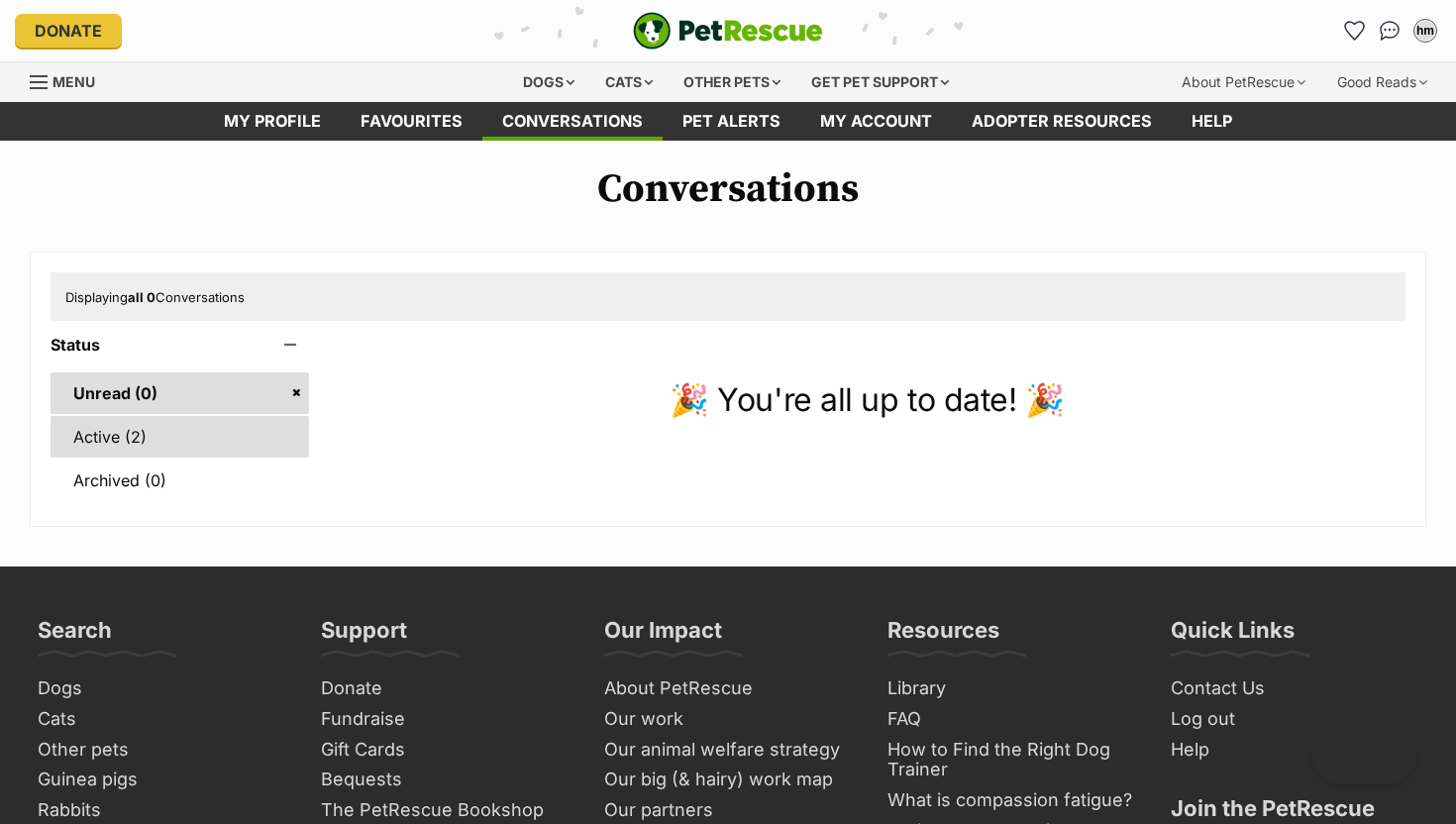 scroll, scrollTop: 0, scrollLeft: 0, axis: both 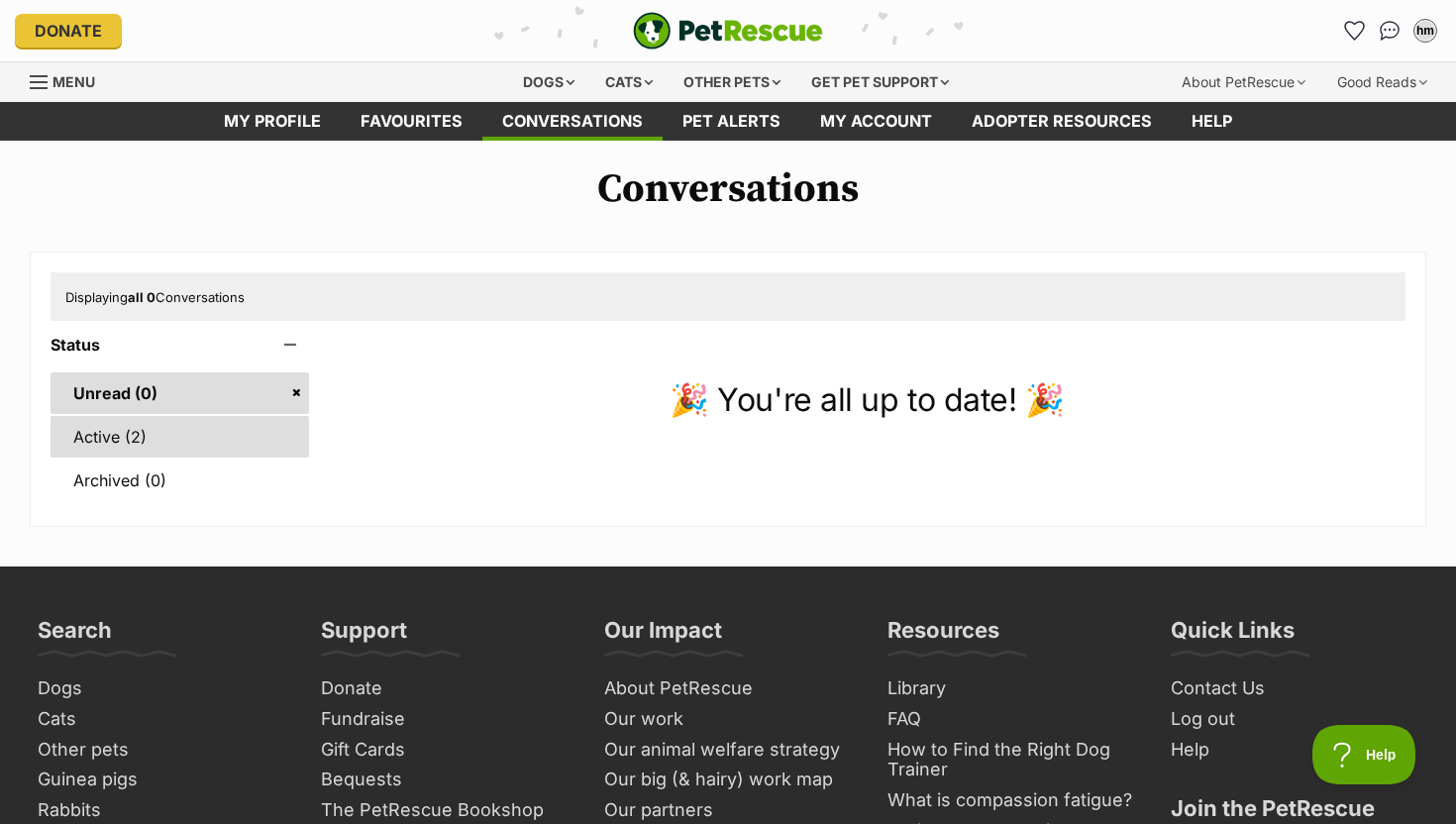 click on "Active (2)" at bounding box center [179, 437] 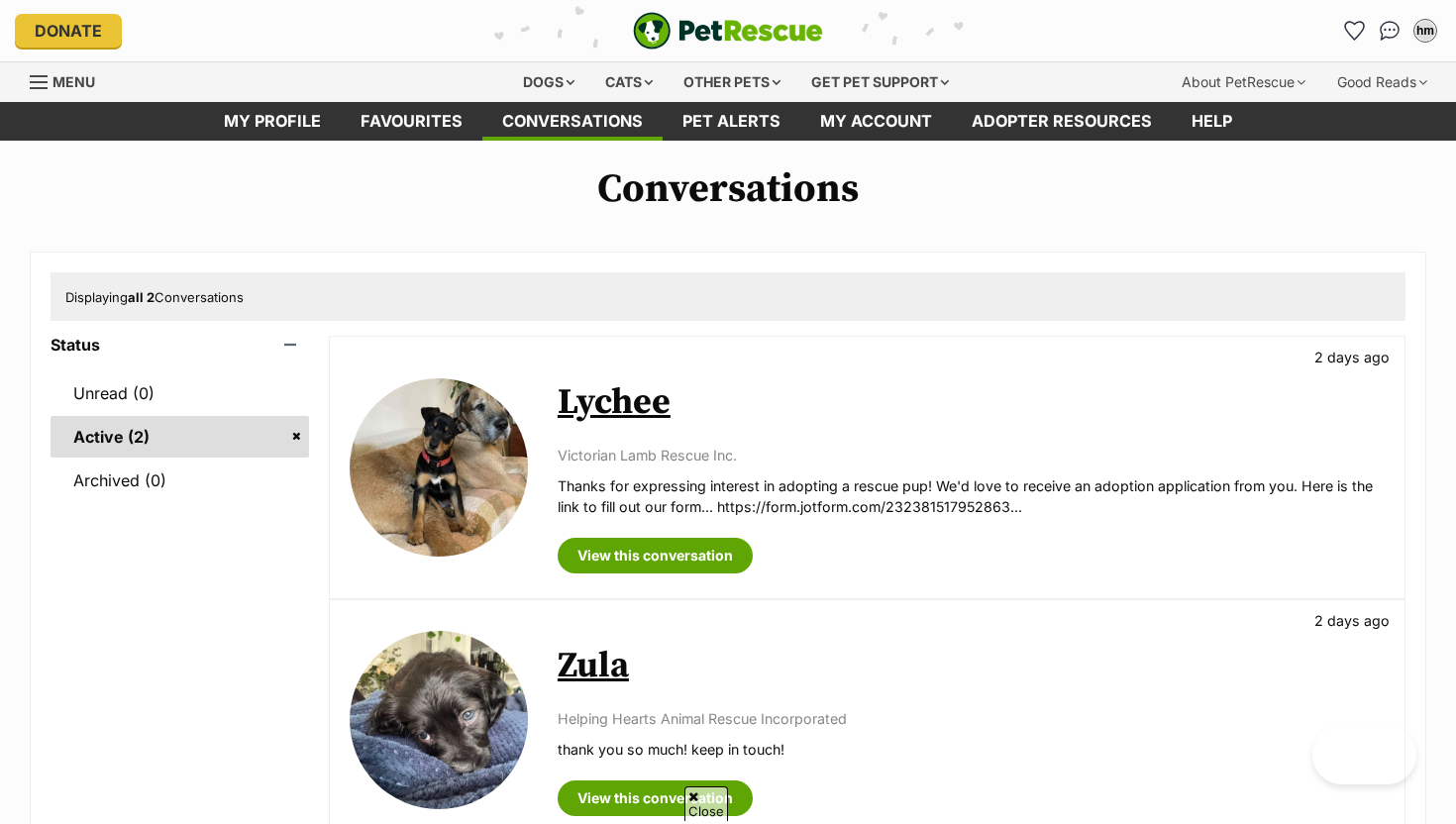 scroll, scrollTop: 132, scrollLeft: 0, axis: vertical 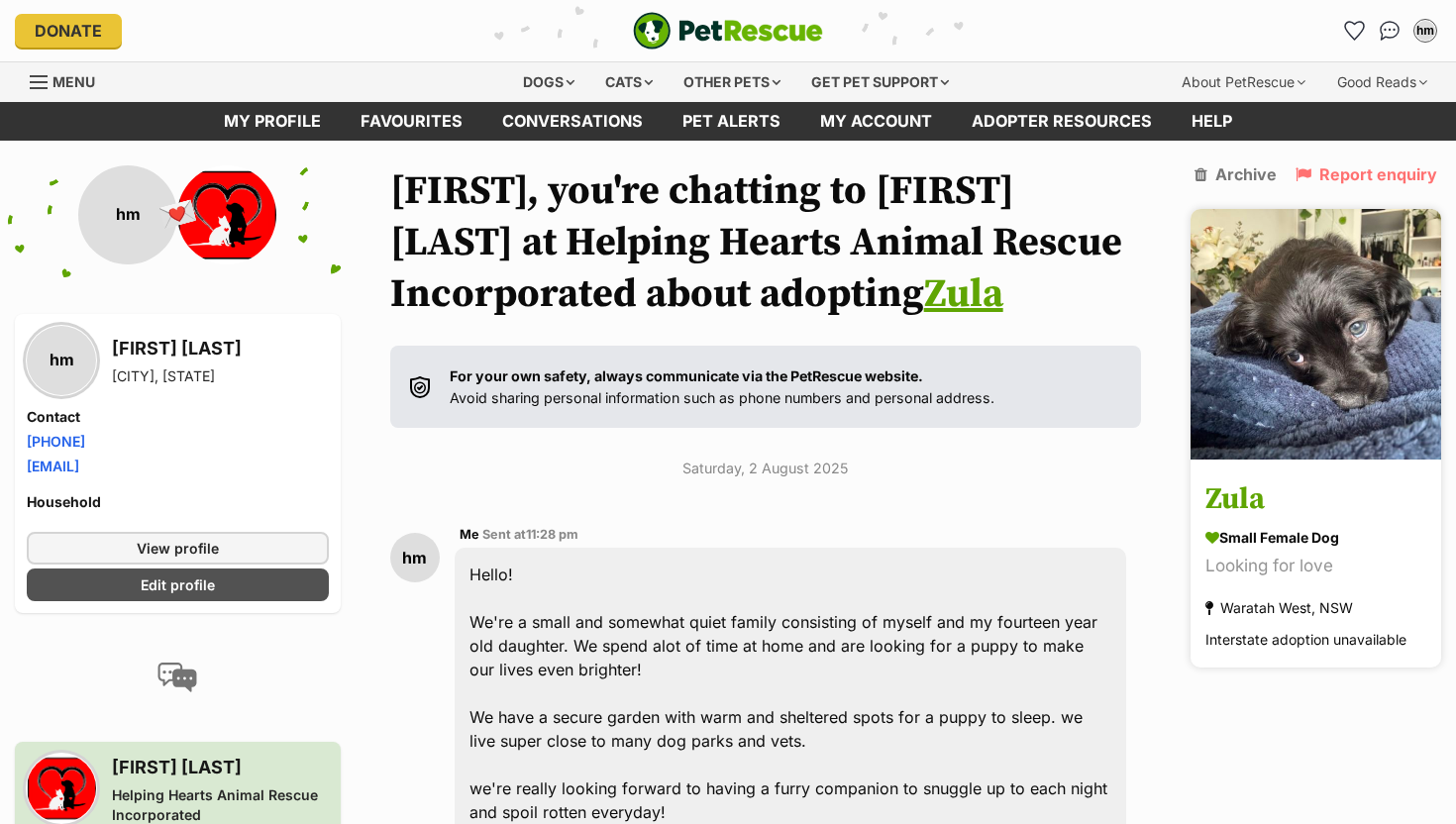 click on "Zula" at bounding box center (1315, 499) 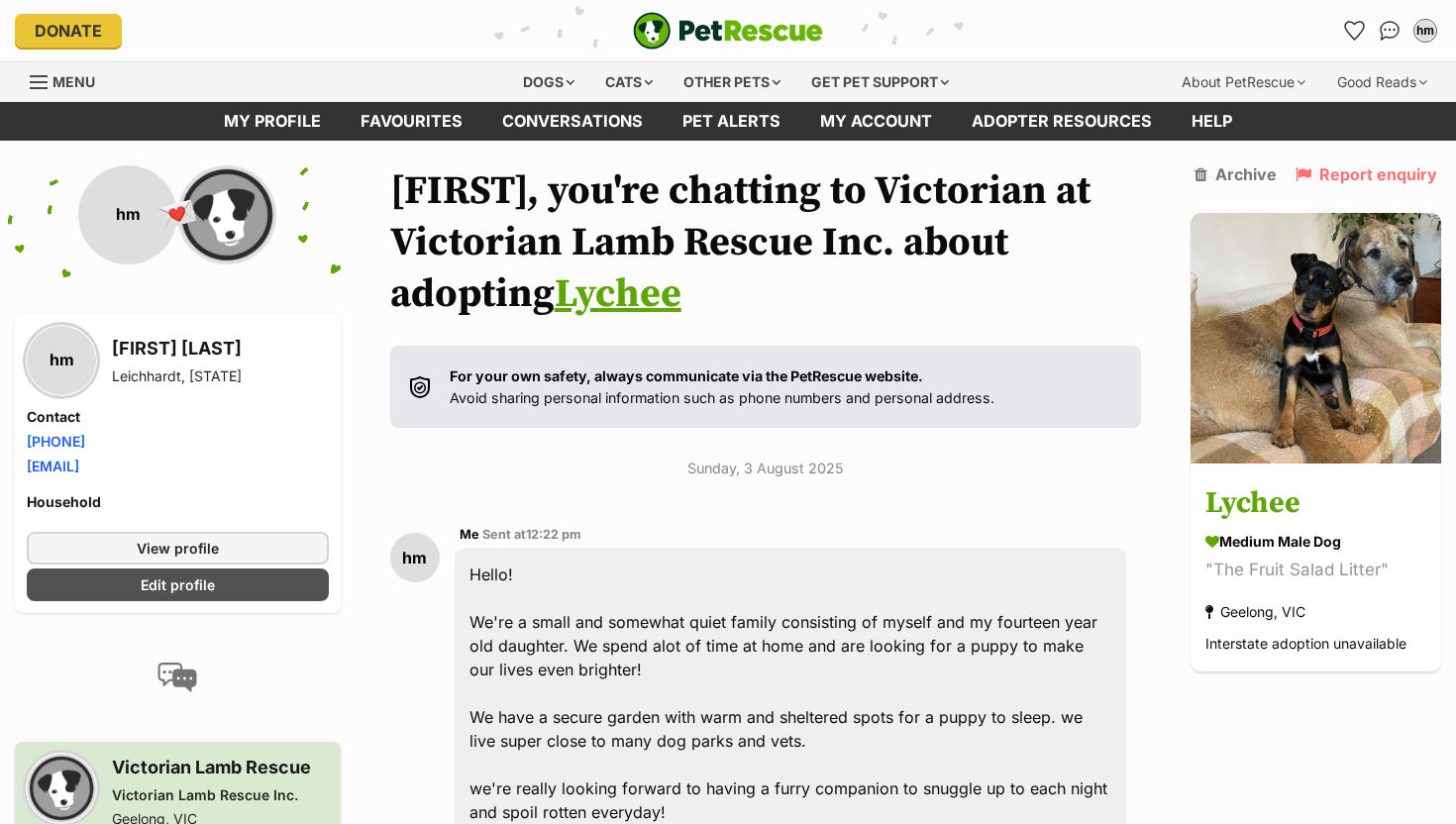 scroll, scrollTop: 181, scrollLeft: 0, axis: vertical 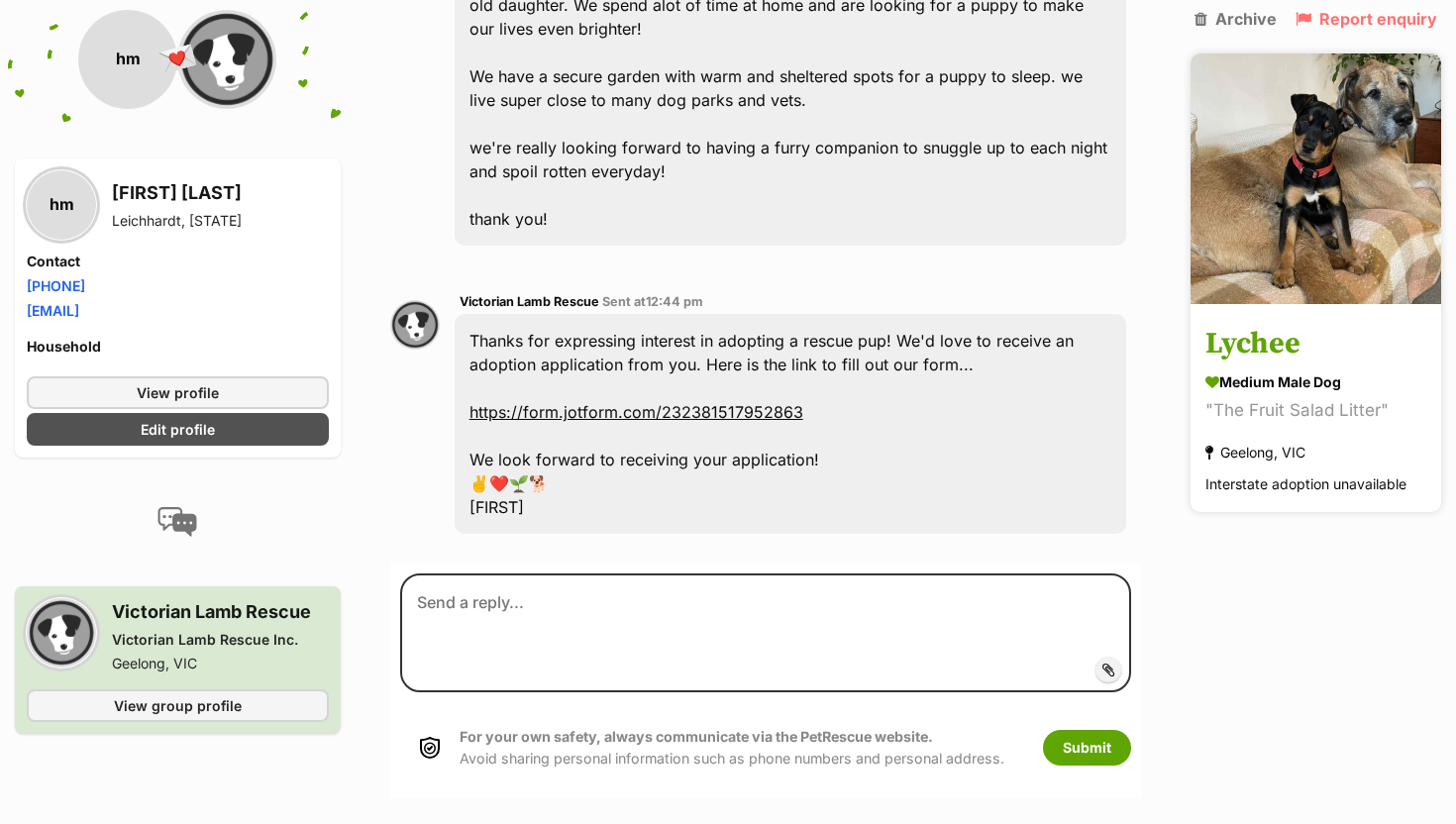 click on "Lychee
medium male Dog
"The Fruit Salad Litter"
Geelong, VIC
Interstate adoption unavailable" at bounding box center (1315, 410) 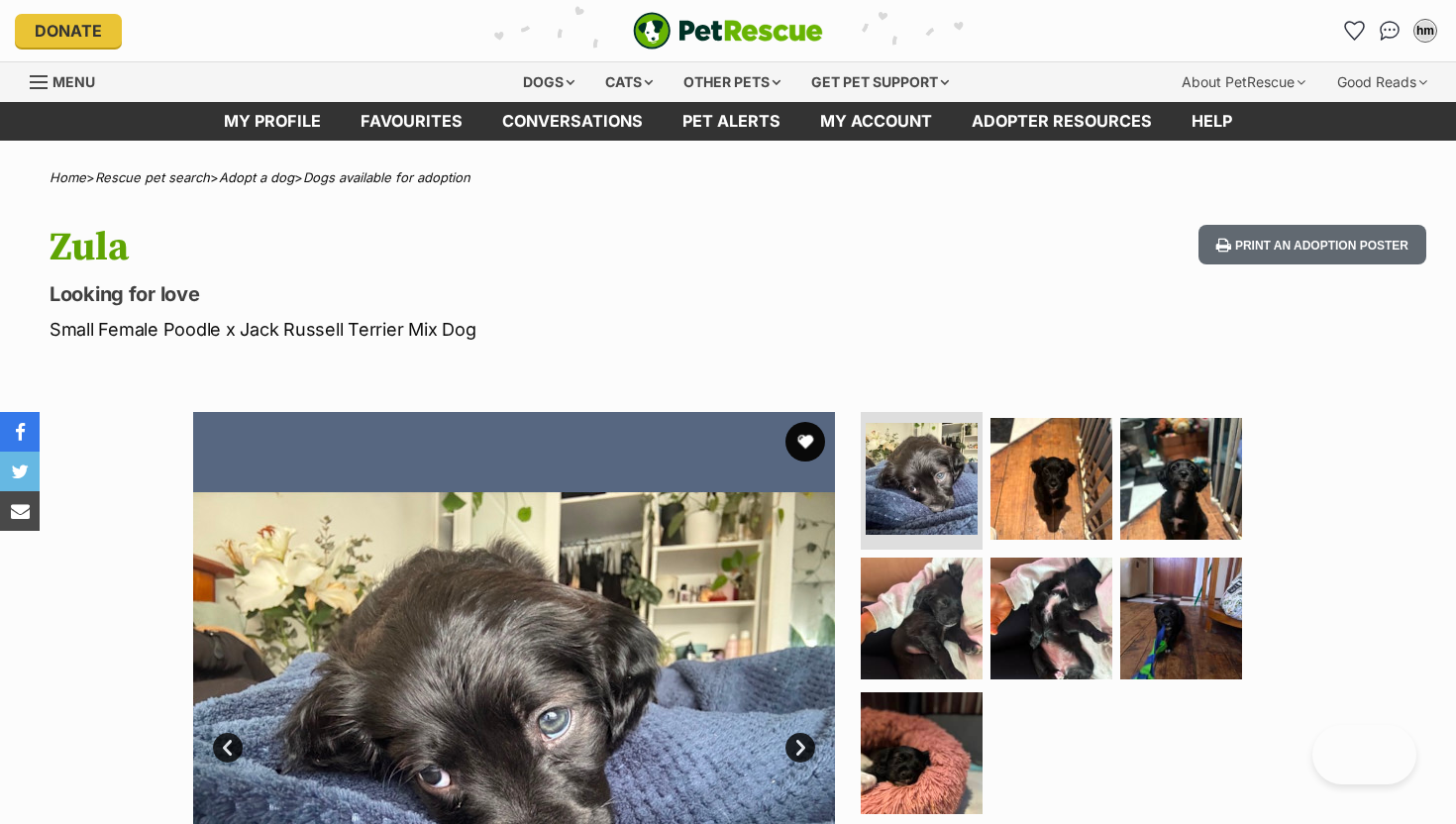 scroll, scrollTop: 0, scrollLeft: 0, axis: both 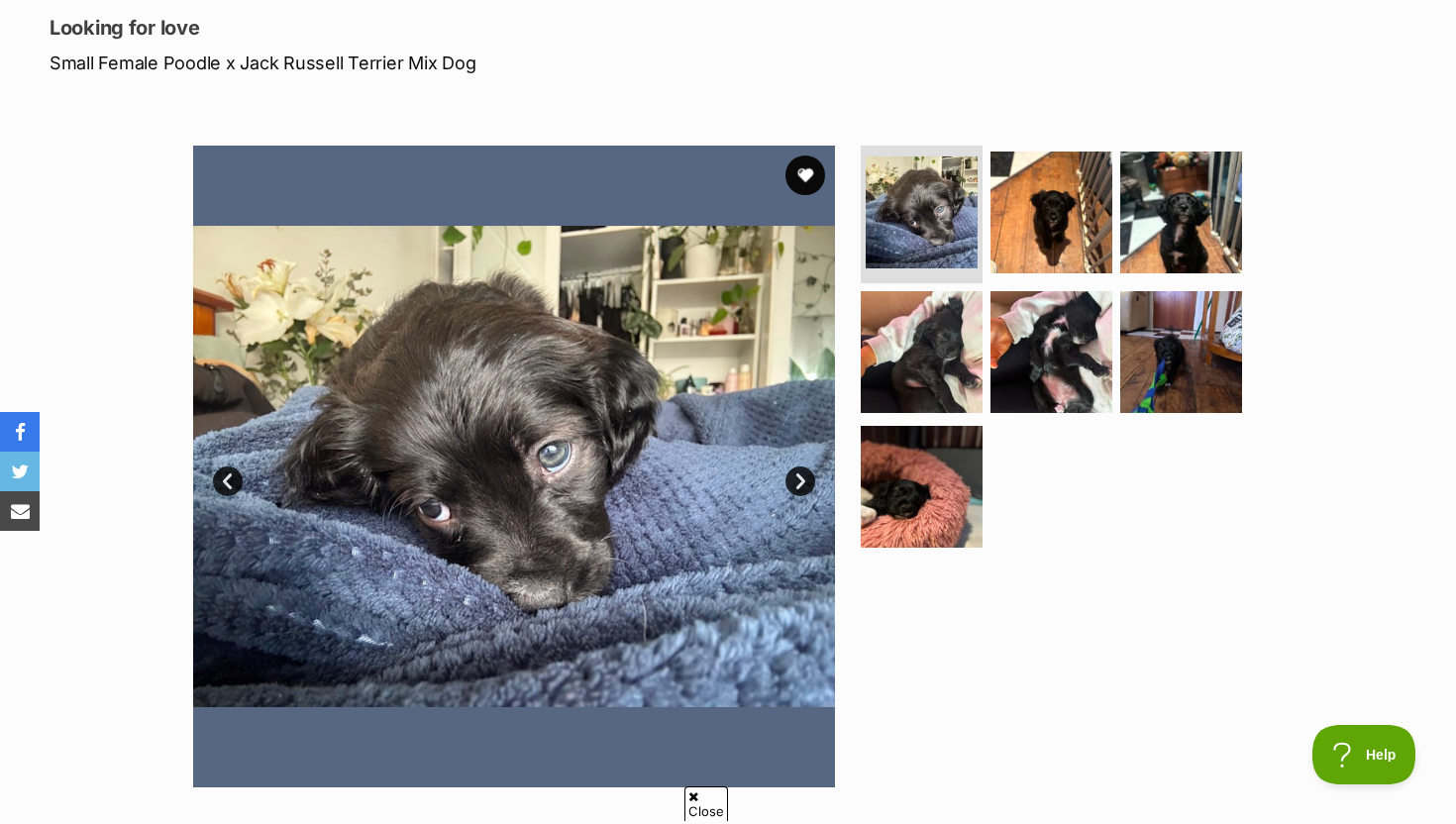 click on "Next" at bounding box center (800, 481) 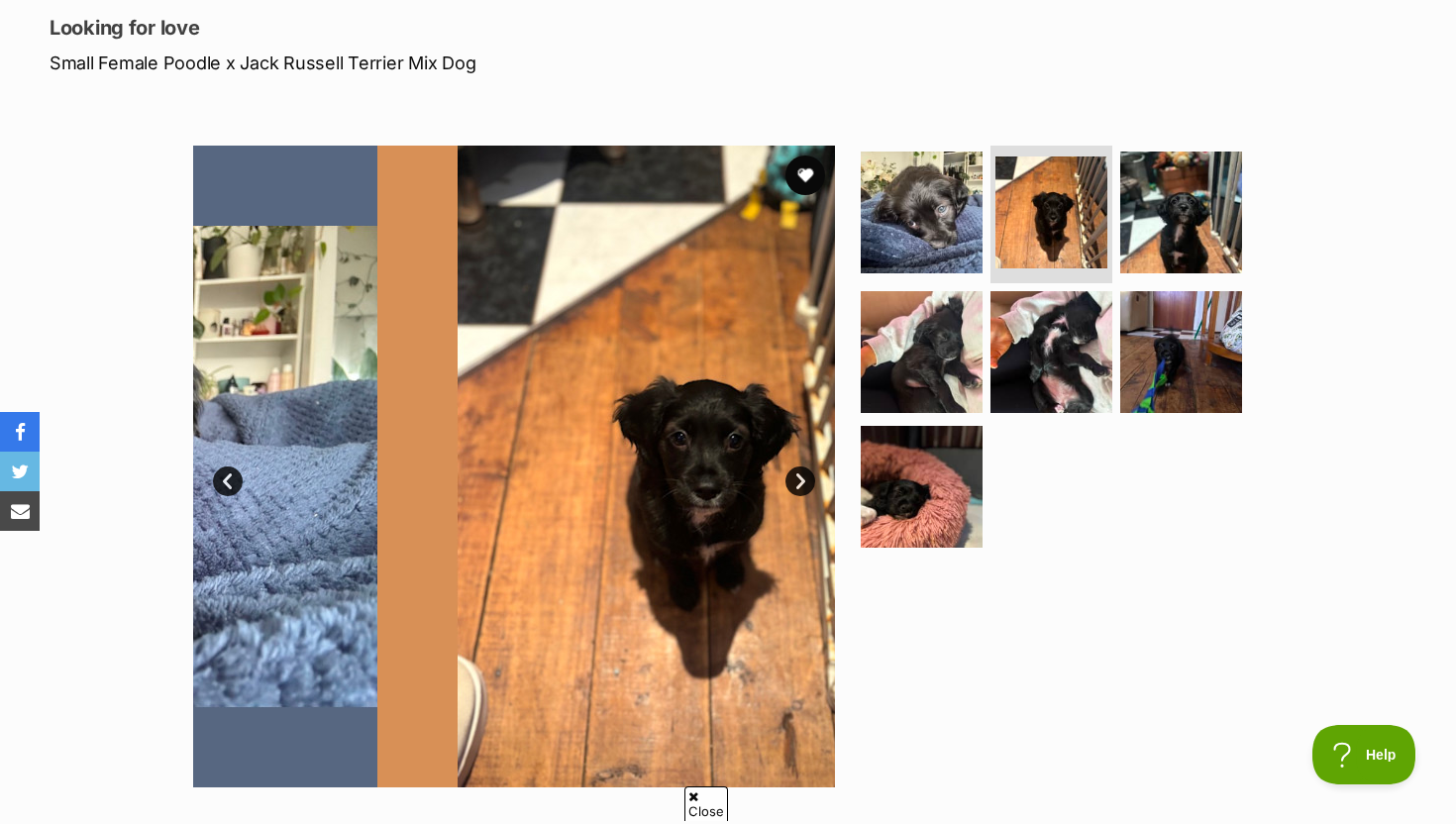 click on "Next" at bounding box center (800, 481) 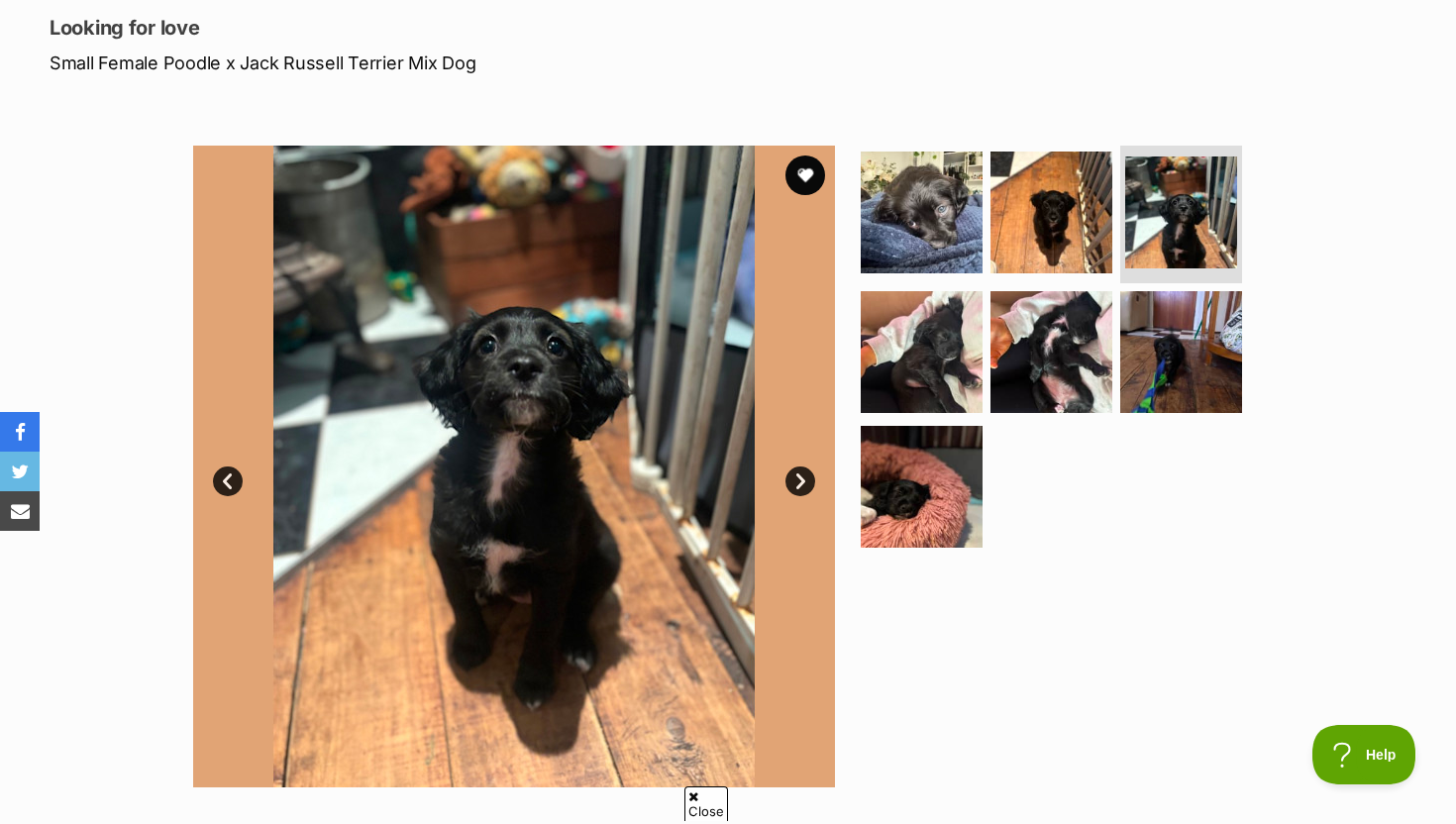 click on "Next" at bounding box center (800, 481) 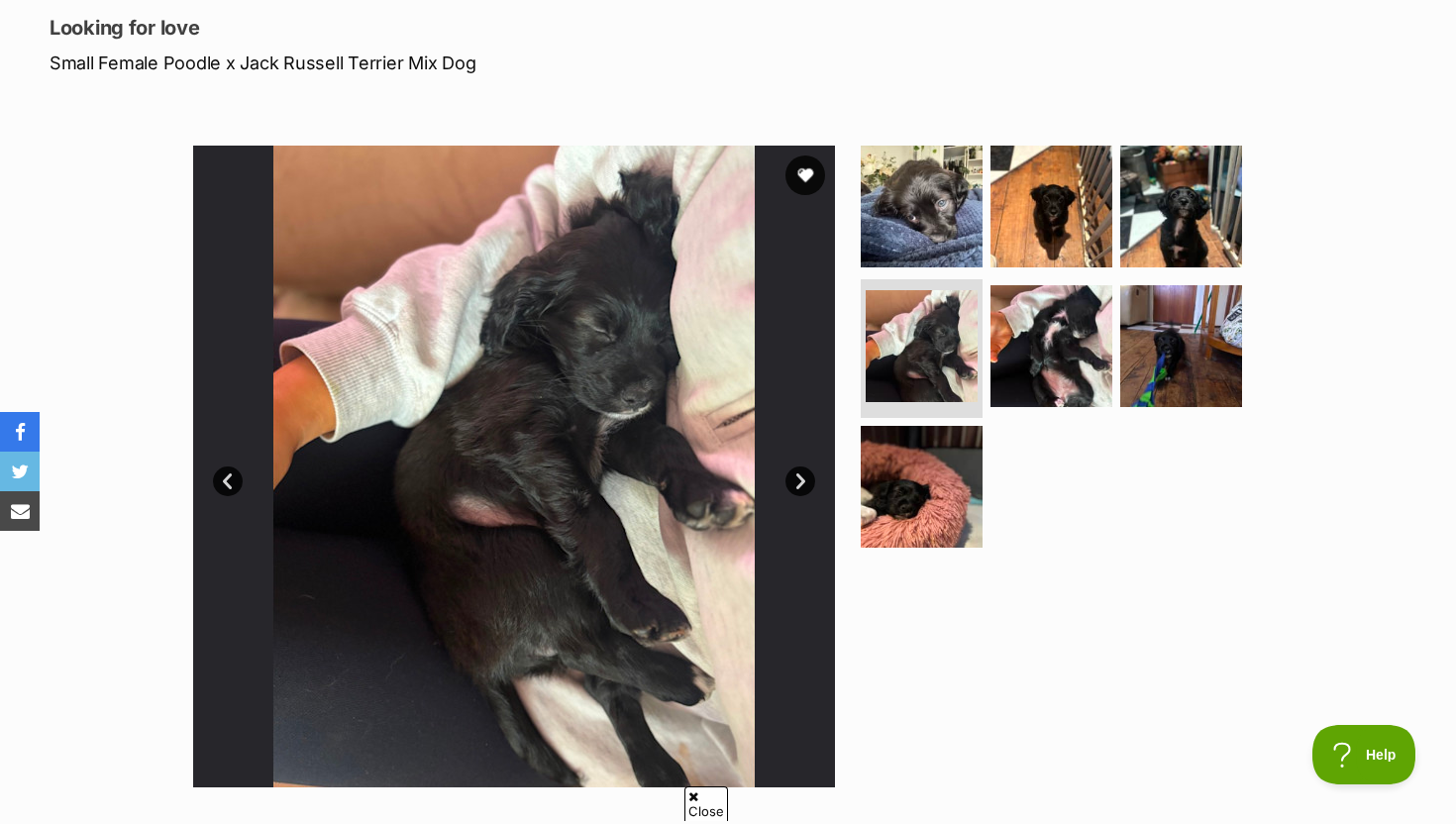 drag, startPoint x: 319, startPoint y: 55, endPoint x: 481, endPoint y: 60, distance: 162.0771 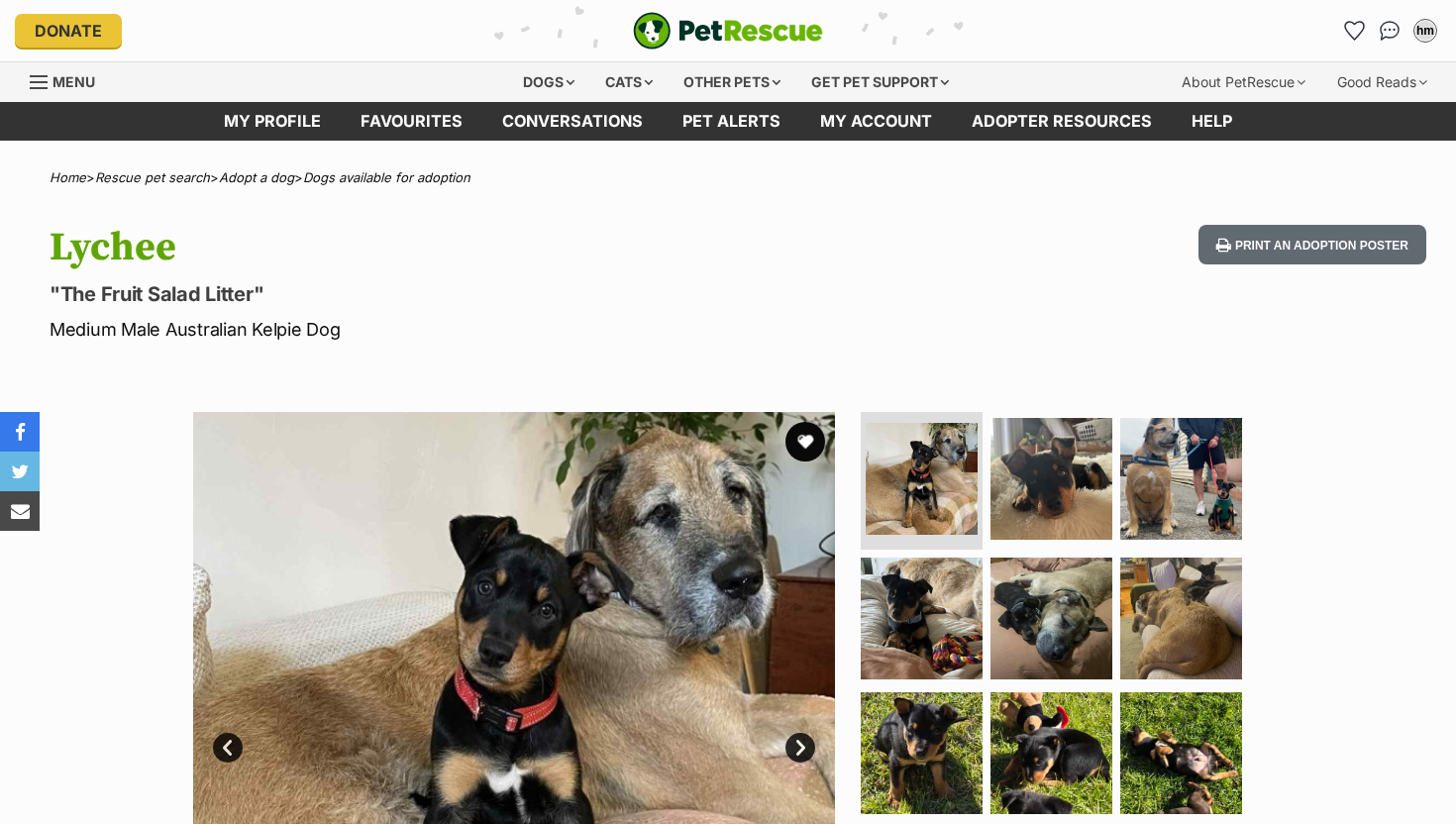 scroll, scrollTop: 0, scrollLeft: 0, axis: both 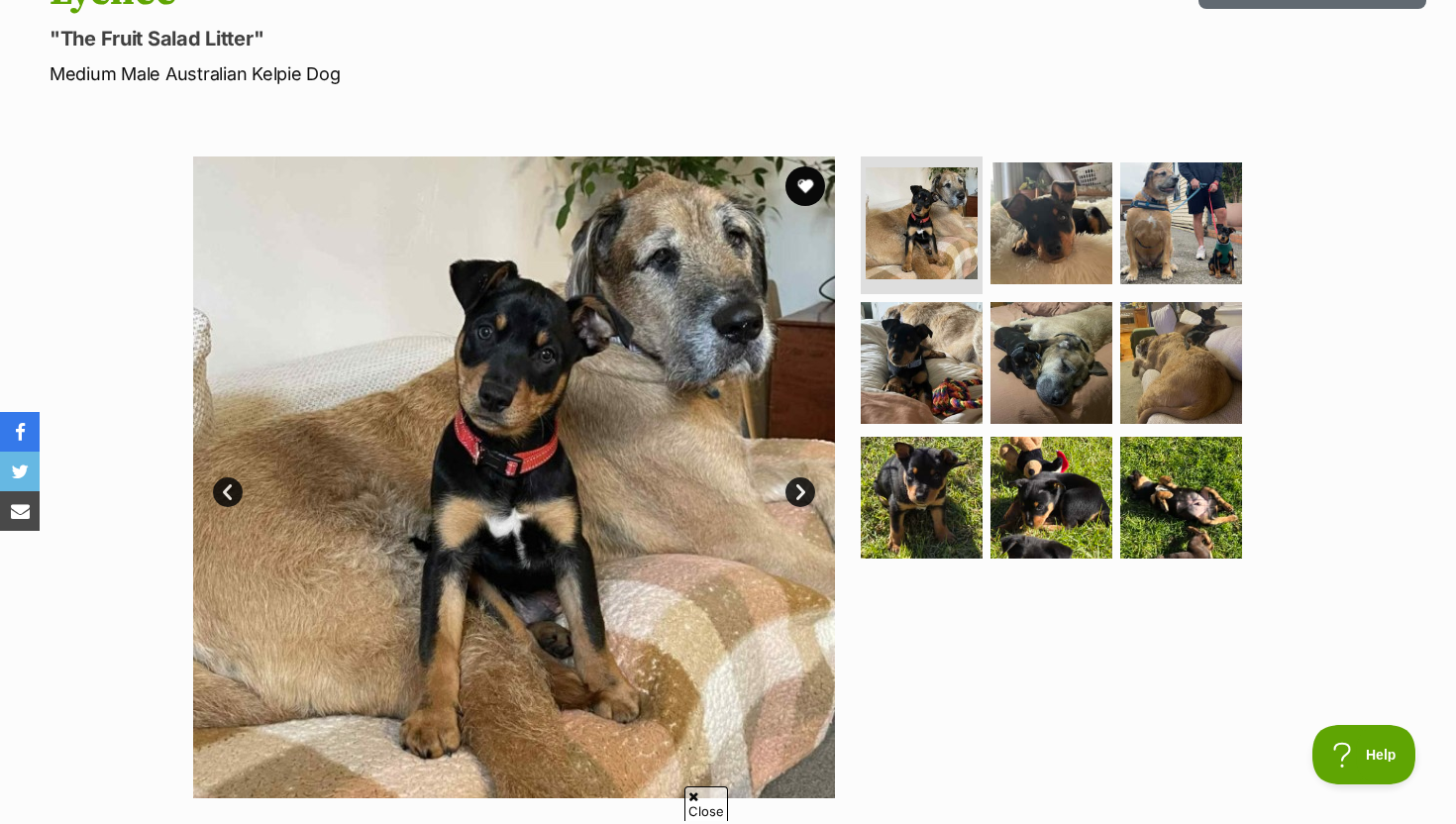 click on "Next" at bounding box center (800, 492) 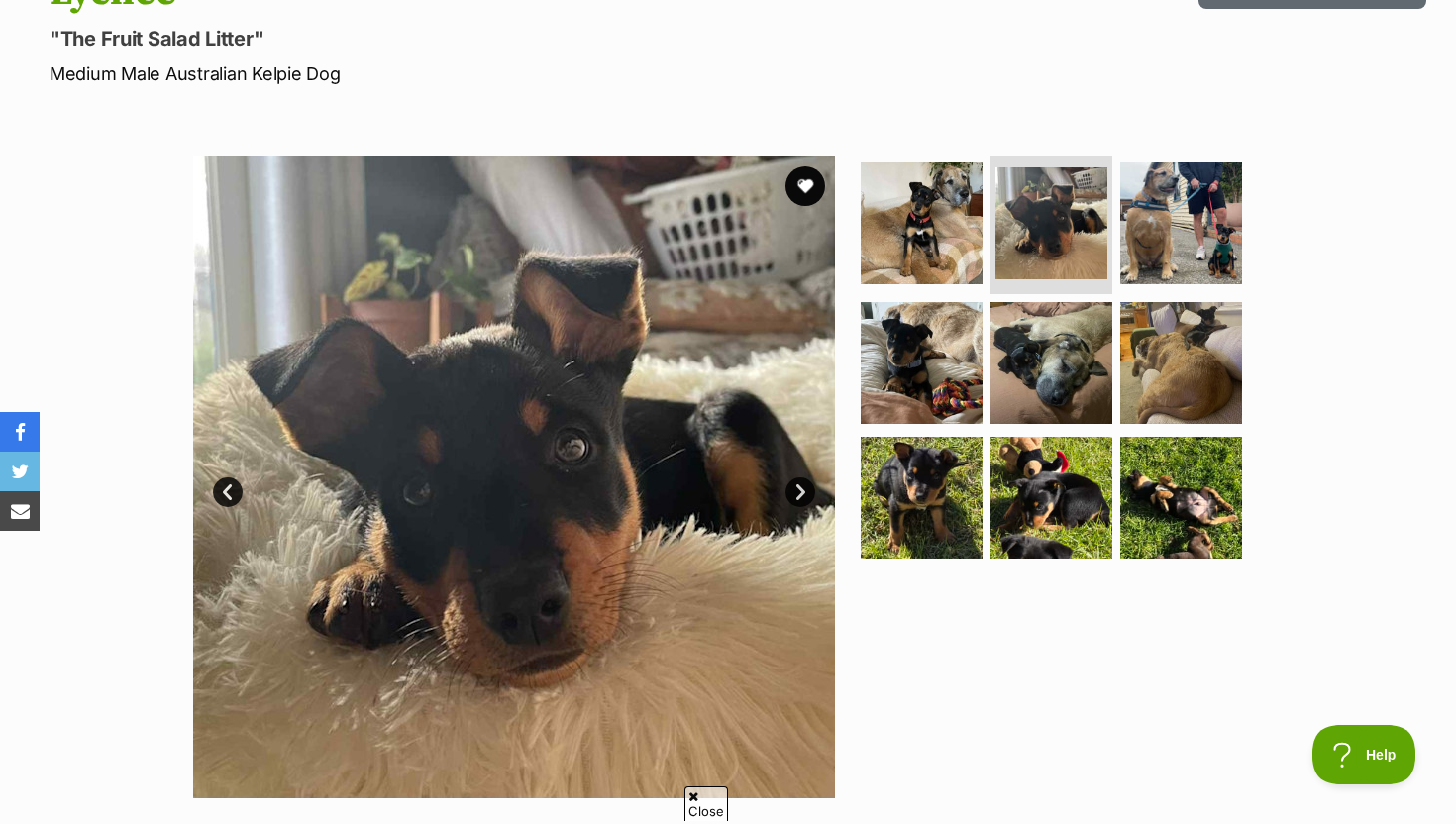 click on "Next" at bounding box center [800, 492] 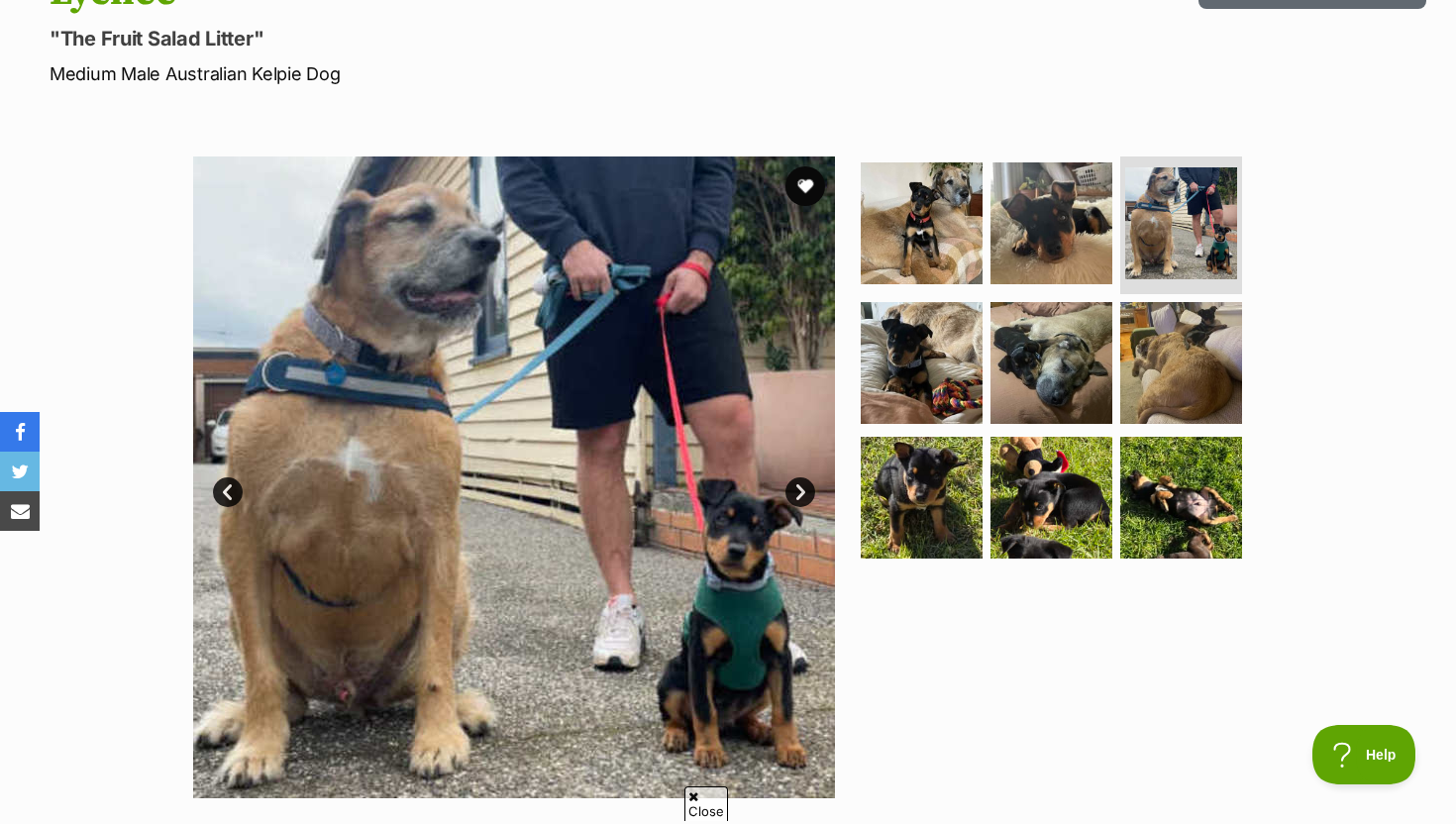 drag, startPoint x: 232, startPoint y: 74, endPoint x: 387, endPoint y: 74, distance: 155 